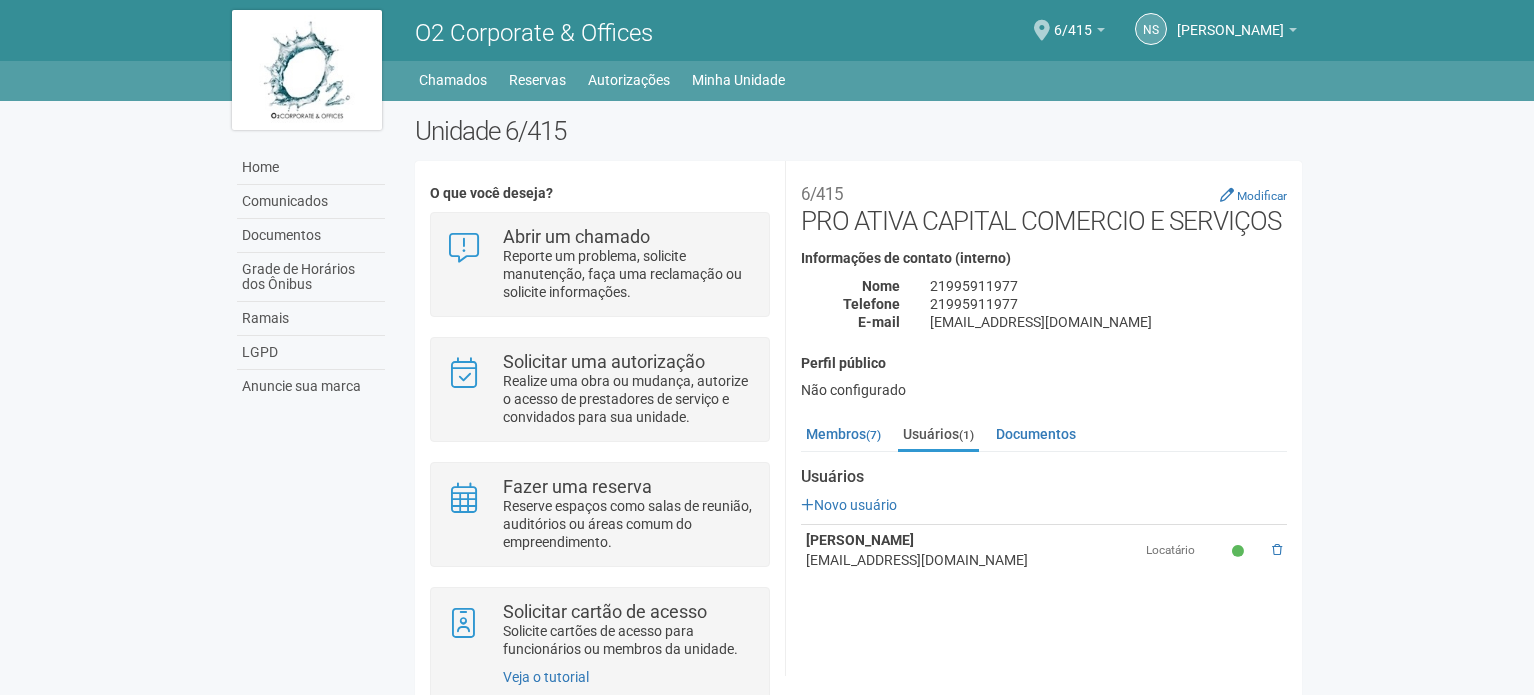 scroll, scrollTop: 49, scrollLeft: 0, axis: vertical 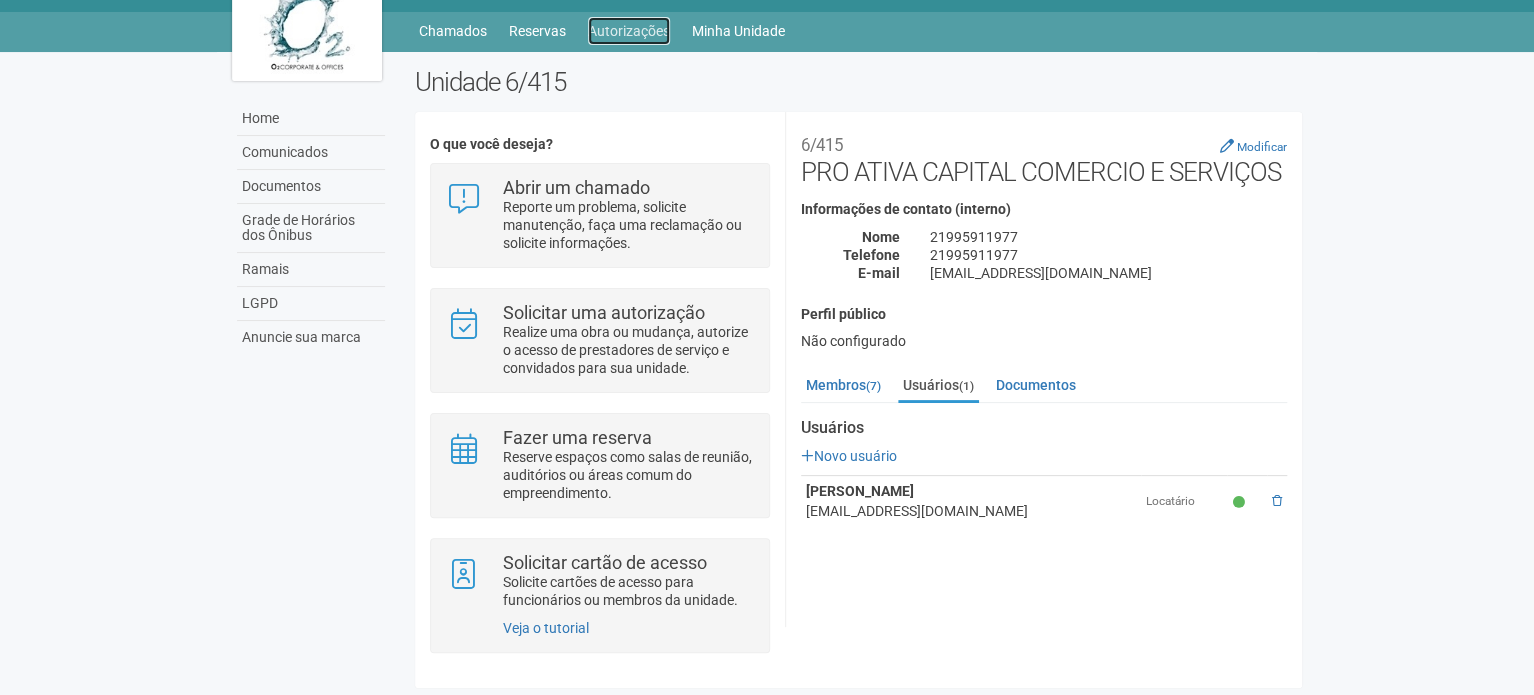click on "Autorizações" at bounding box center [629, 31] 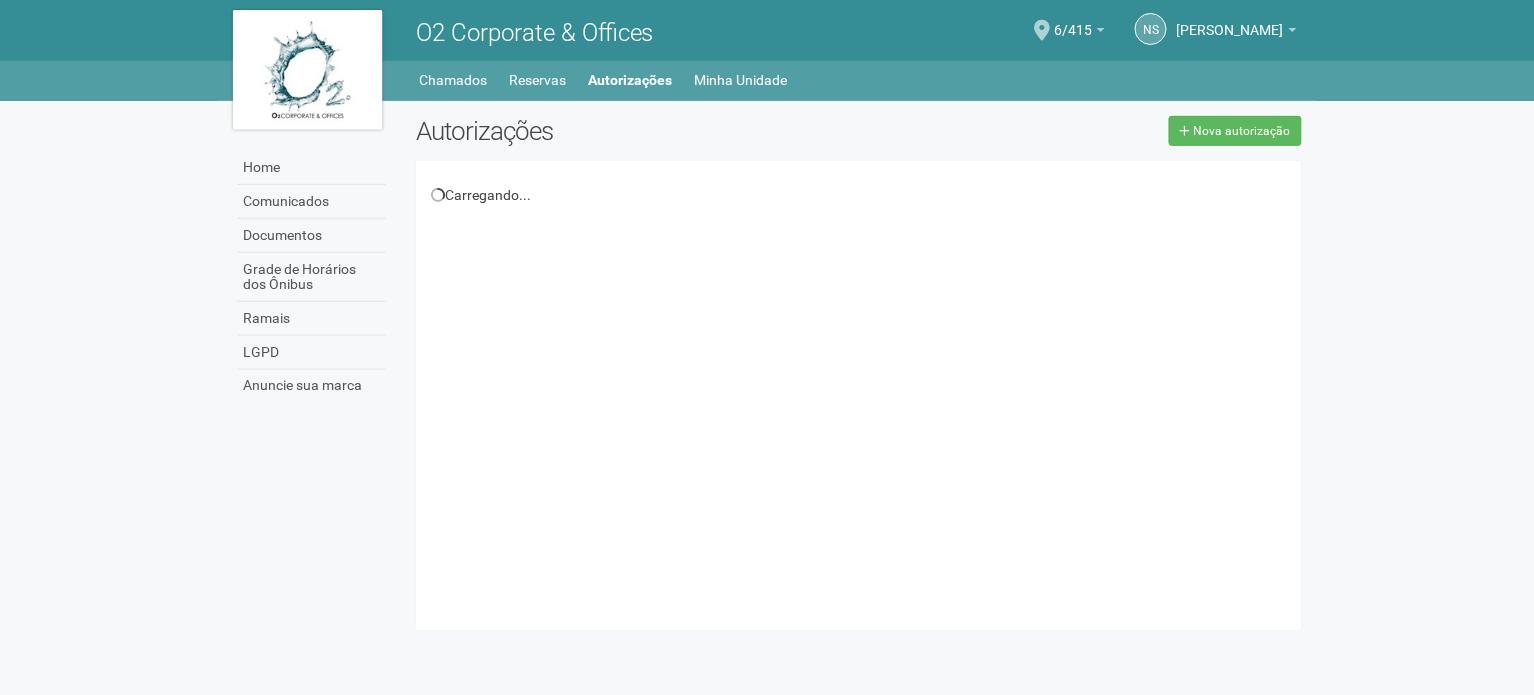 scroll, scrollTop: 0, scrollLeft: 0, axis: both 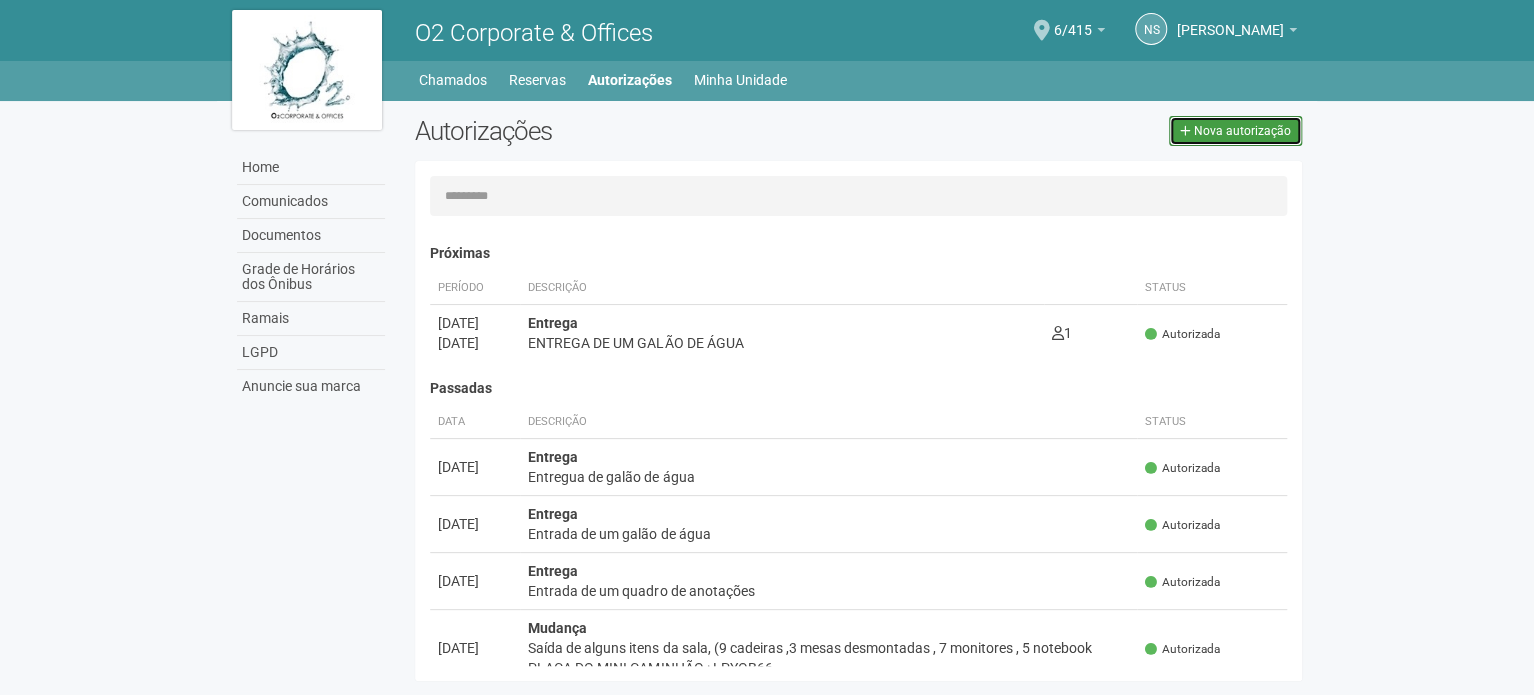 click on "Nova autorização" at bounding box center [1235, 131] 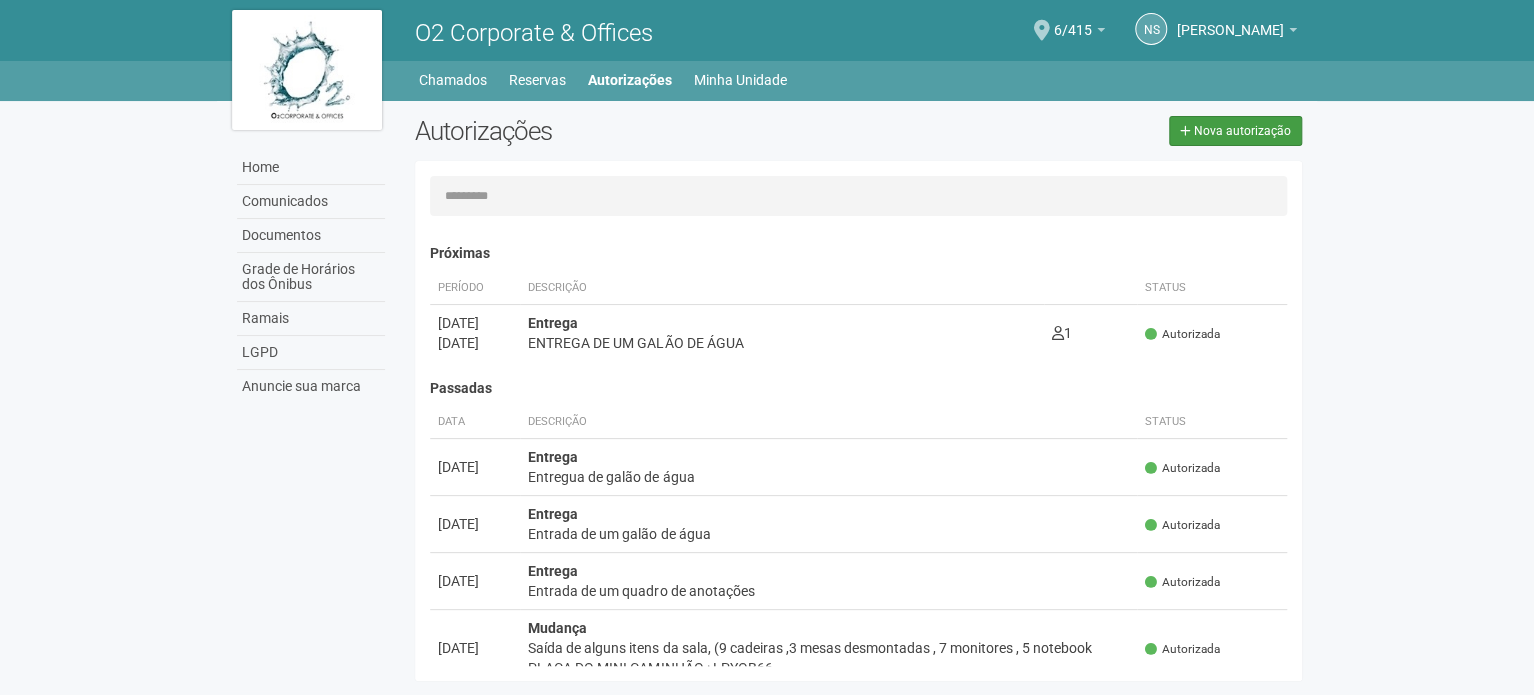 select on "**" 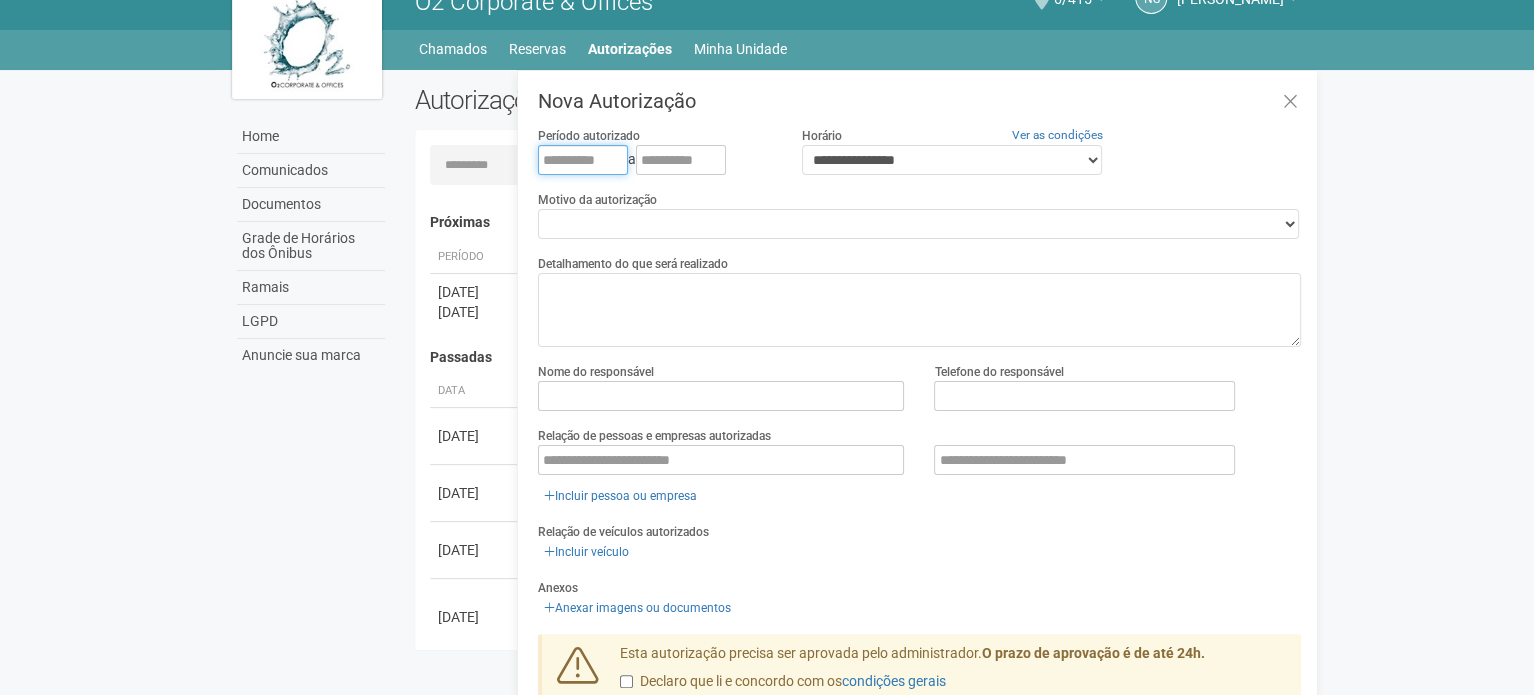 click at bounding box center (583, 160) 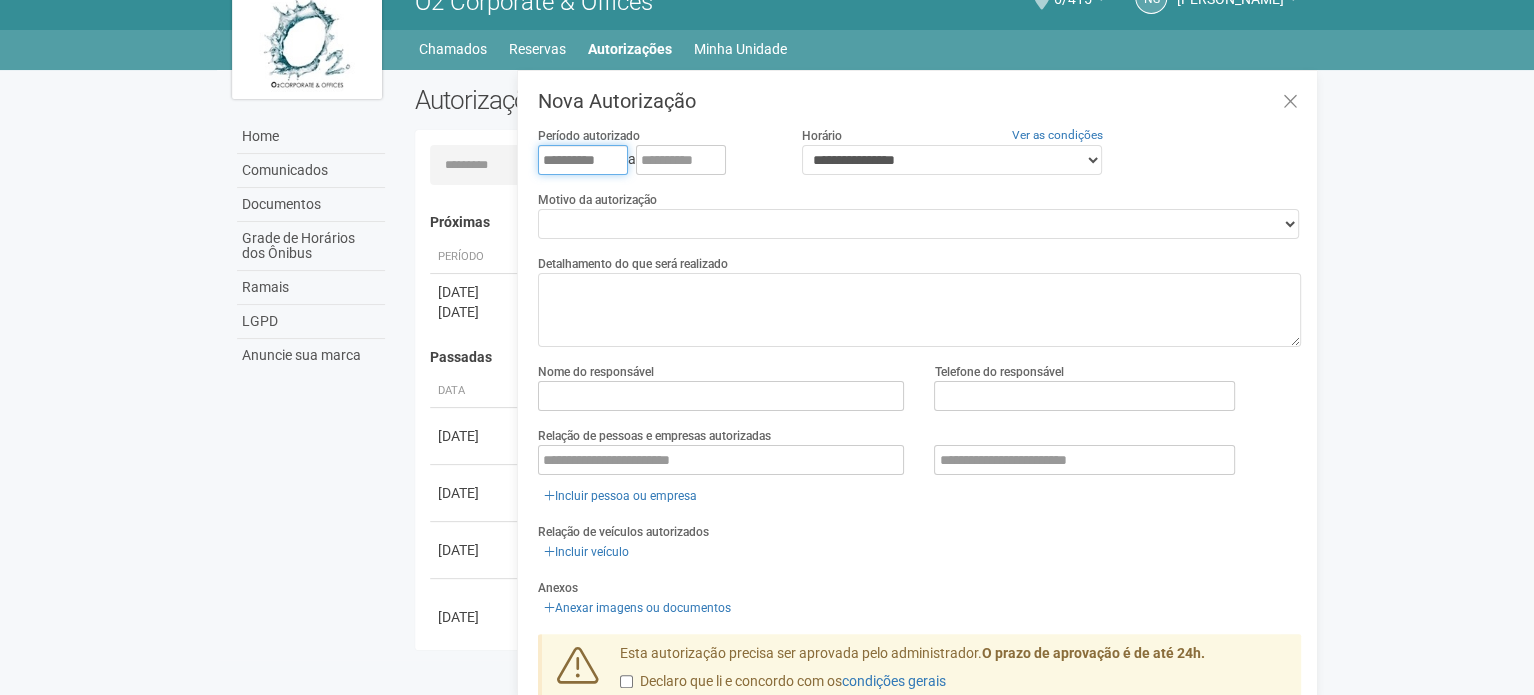 type on "**********" 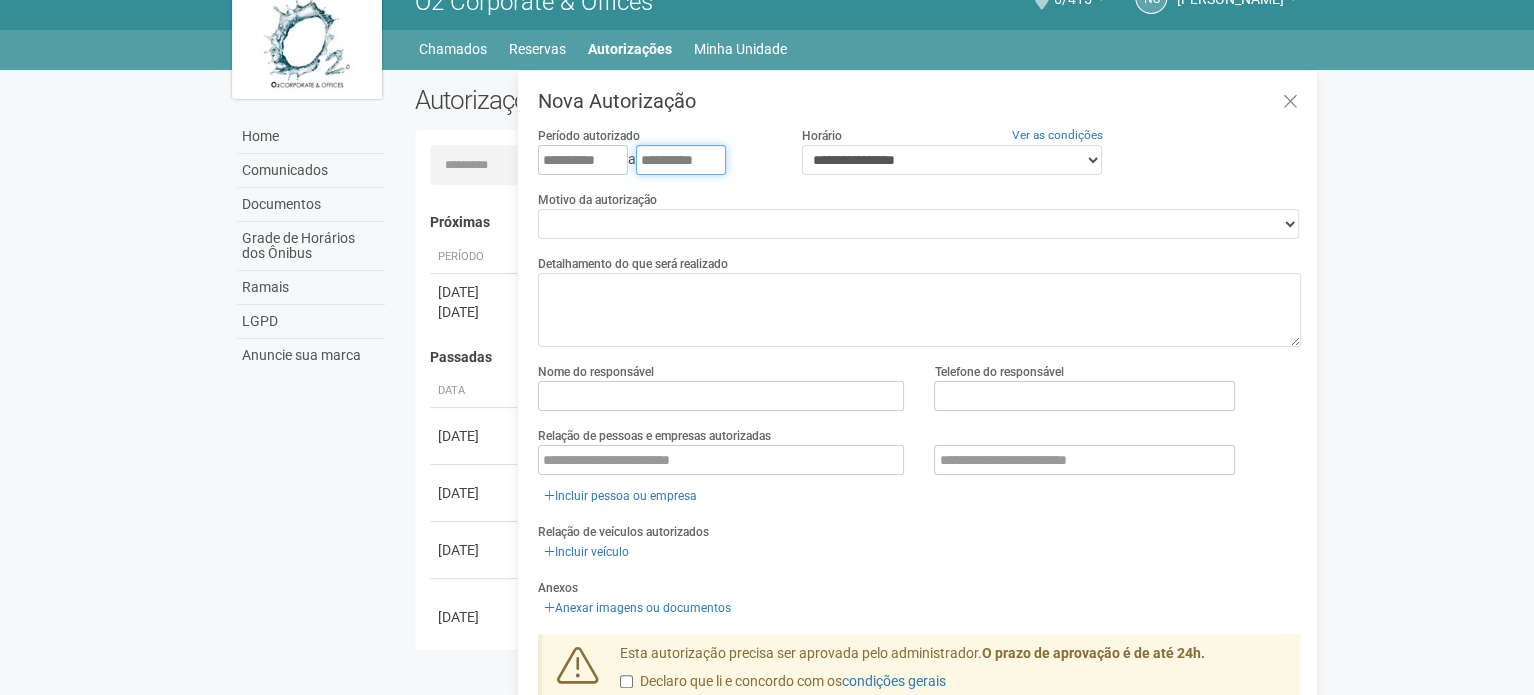 type on "**********" 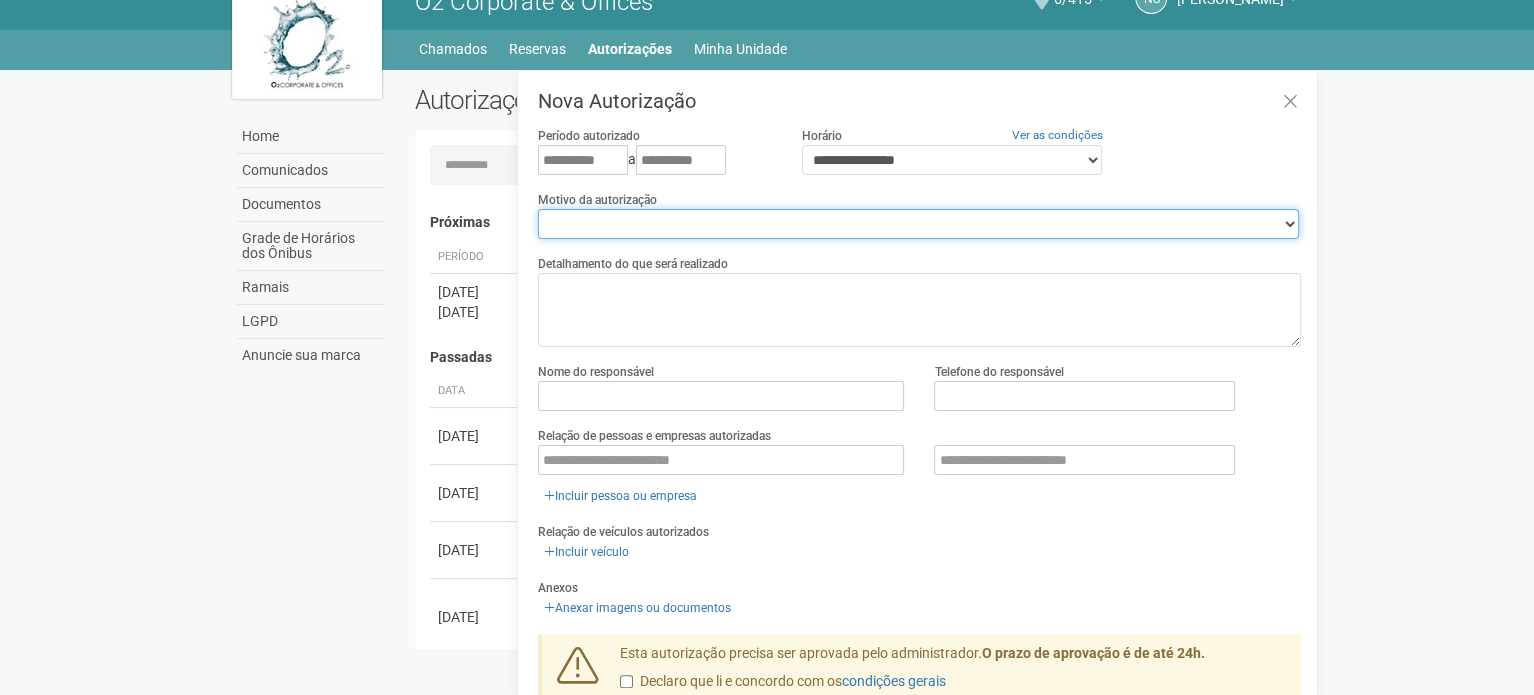 click on "**********" at bounding box center [918, 224] 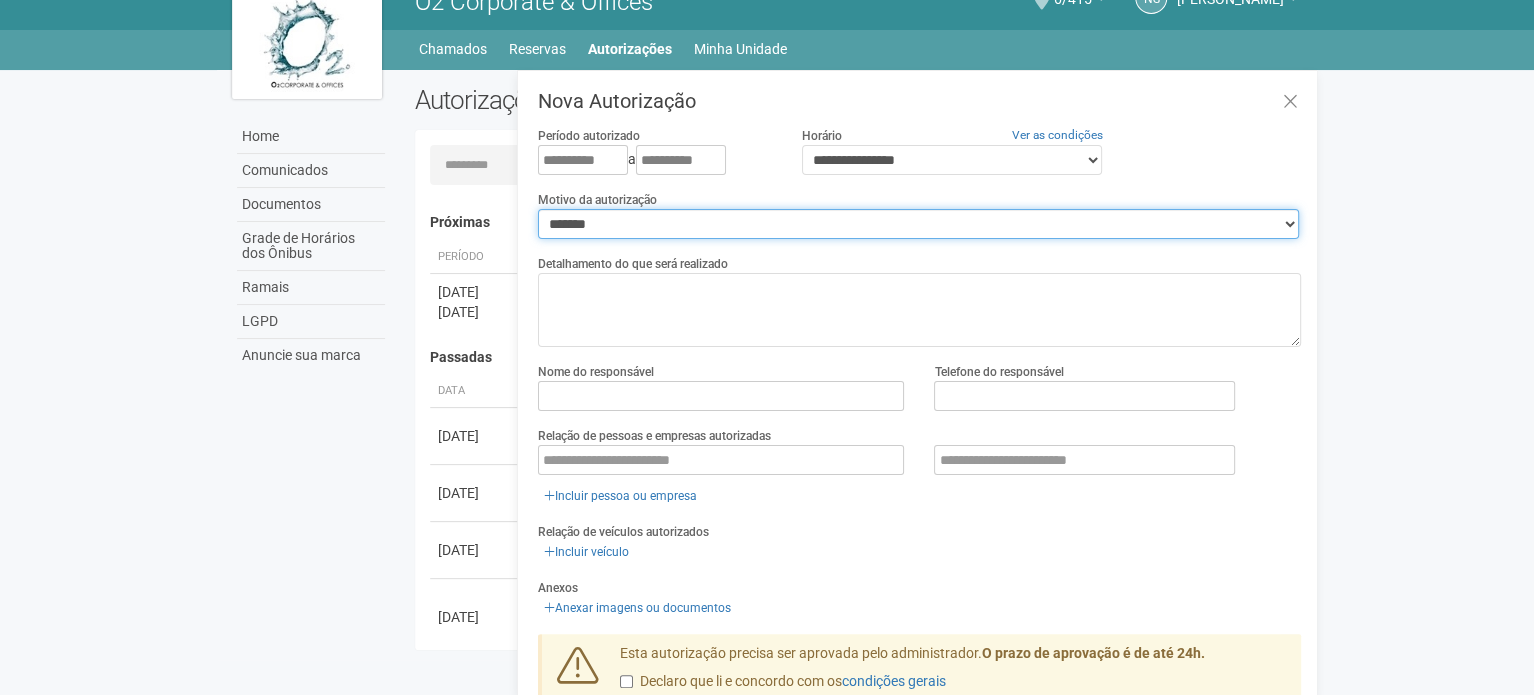 click on "**********" at bounding box center [918, 224] 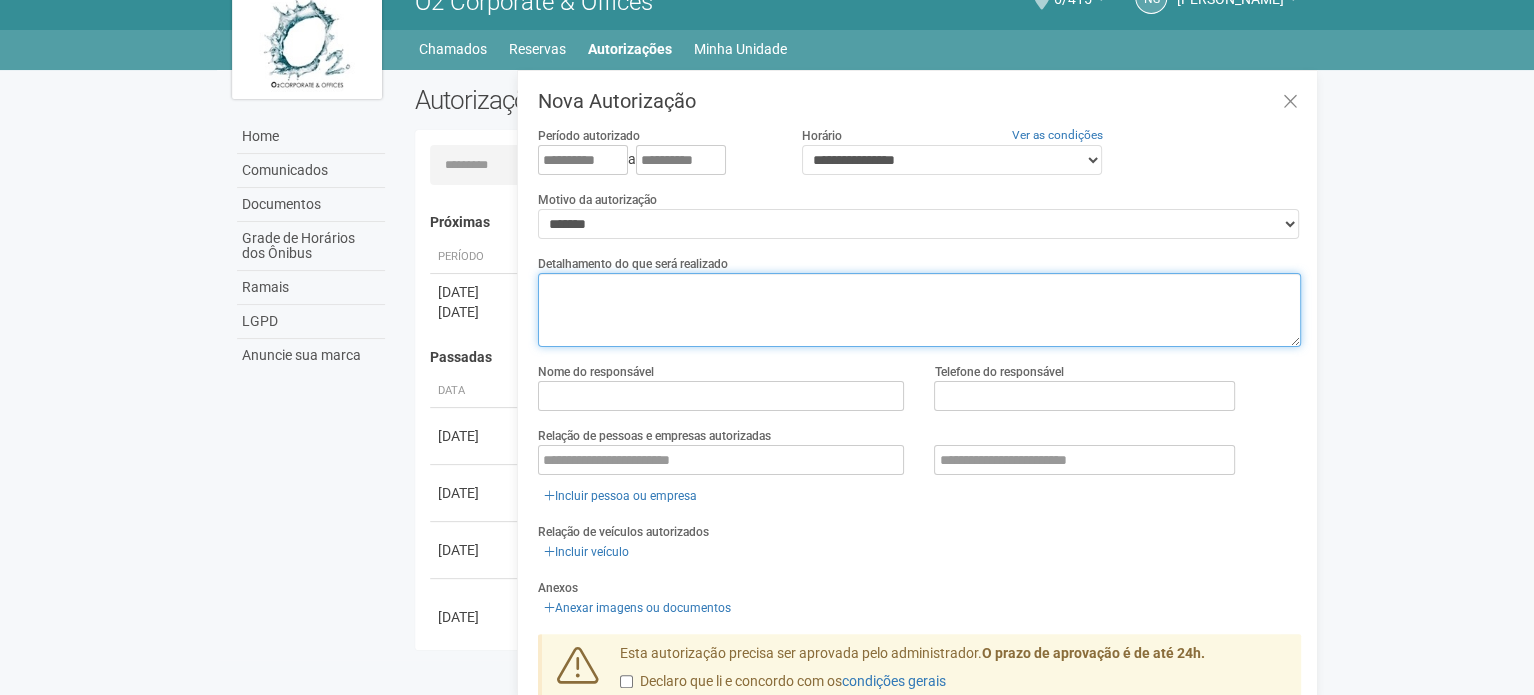 click at bounding box center [919, 310] 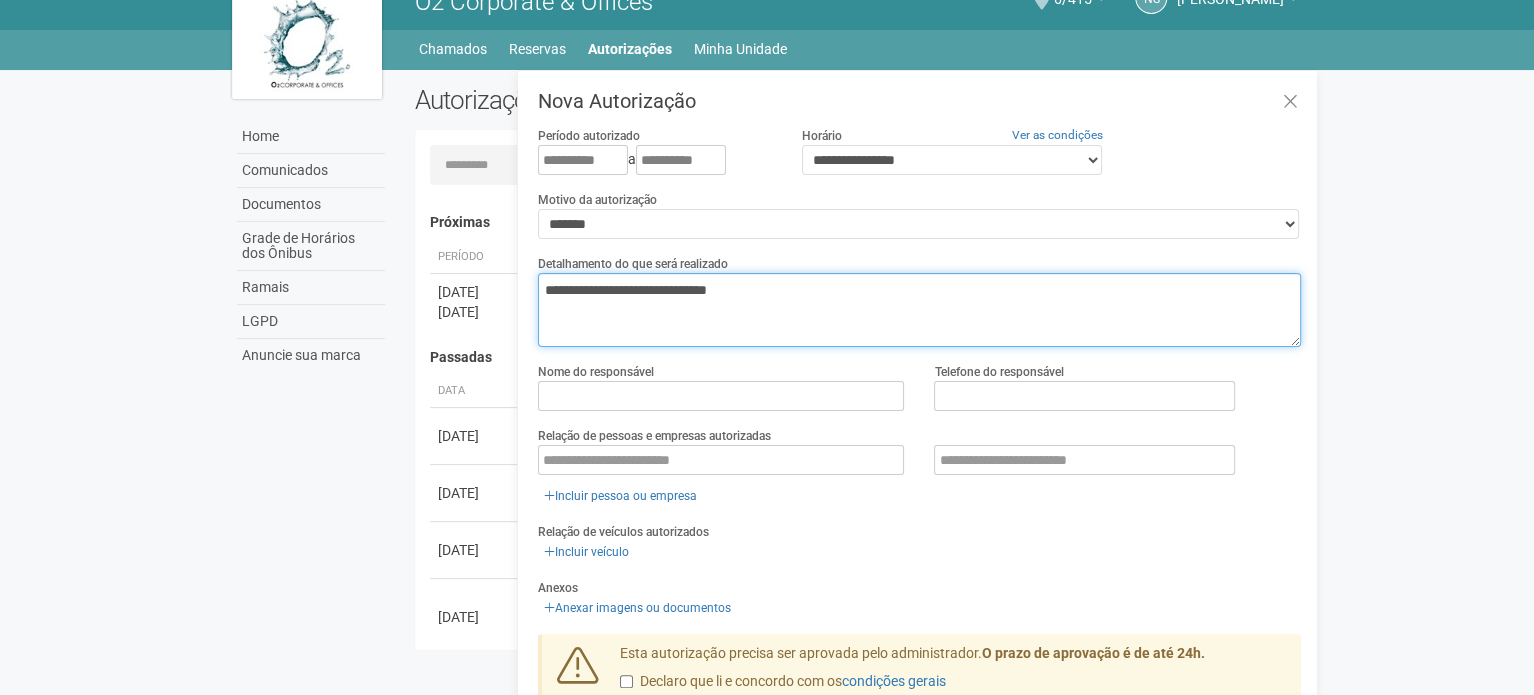 type on "**********" 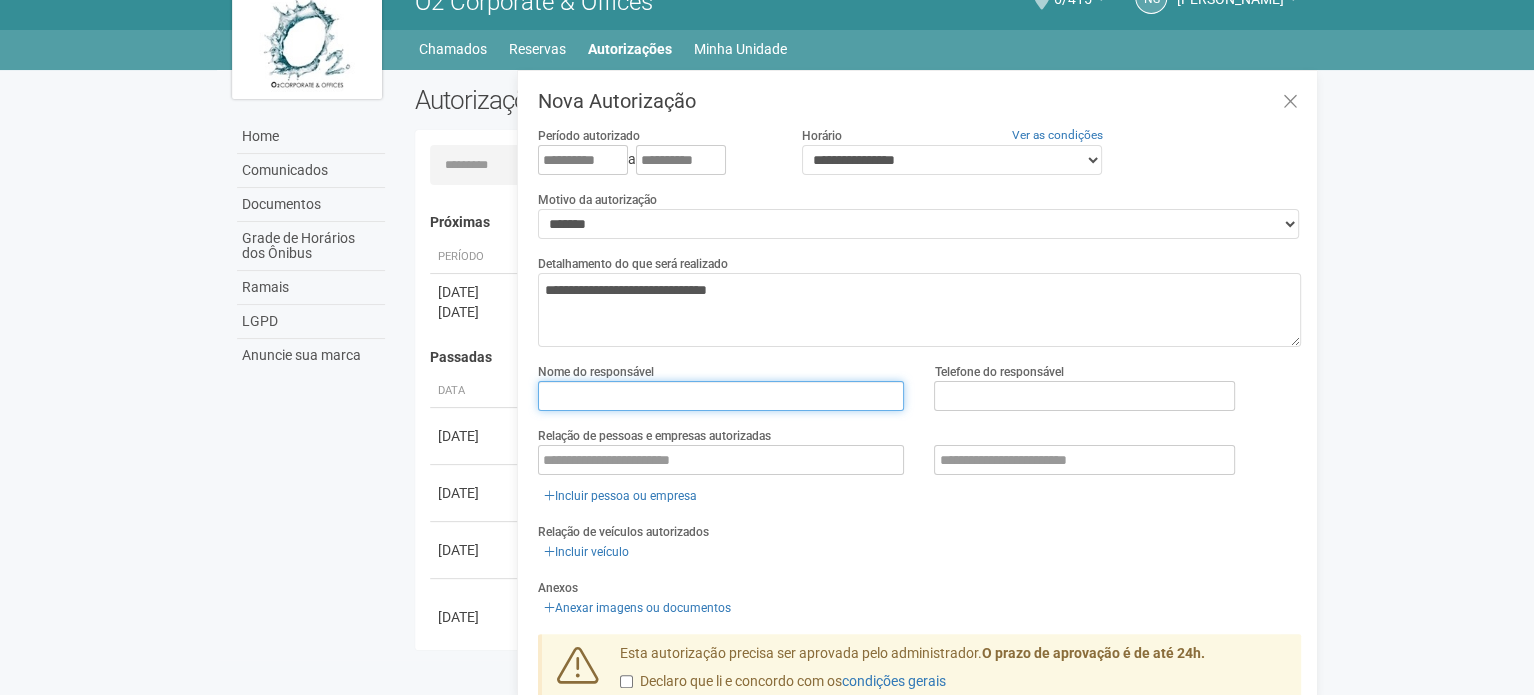 click at bounding box center [721, 396] 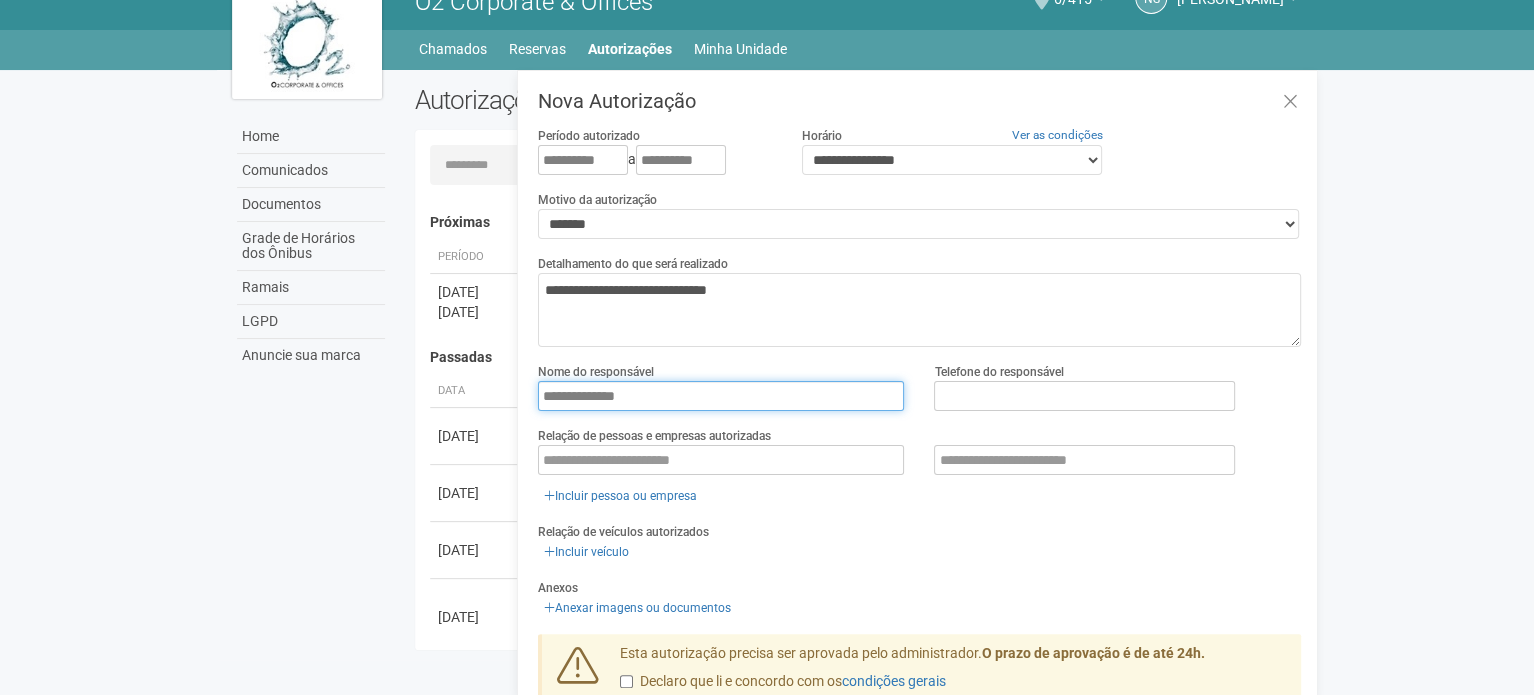 type on "**********" 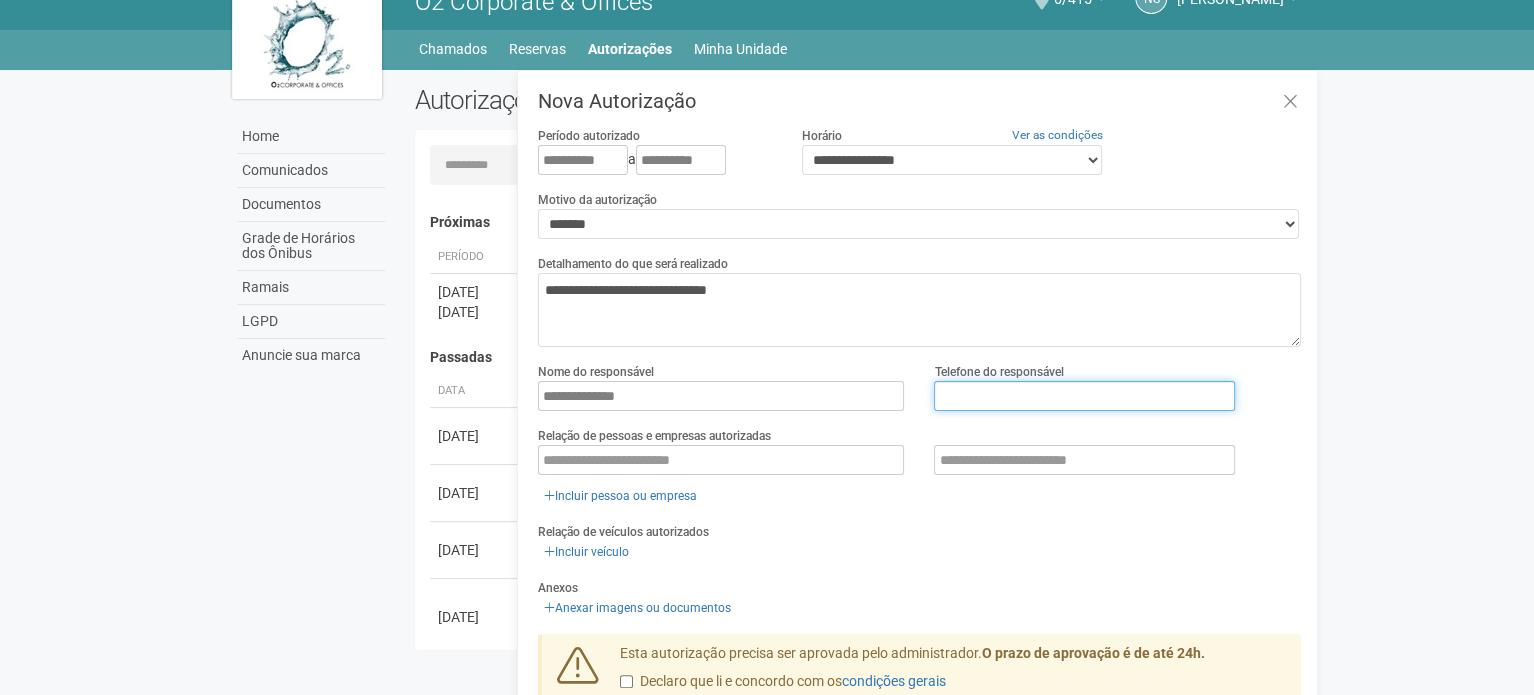 type on "**********" 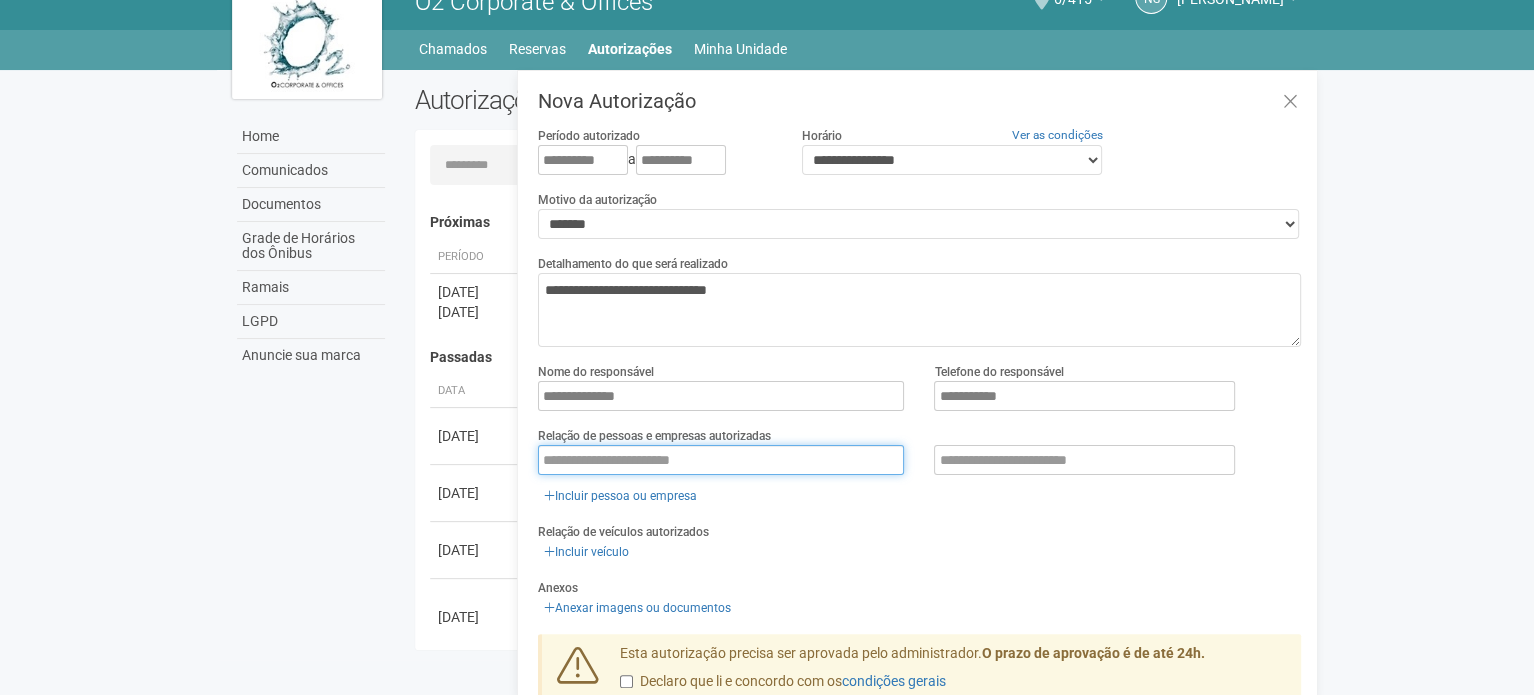 click at bounding box center (721, 460) 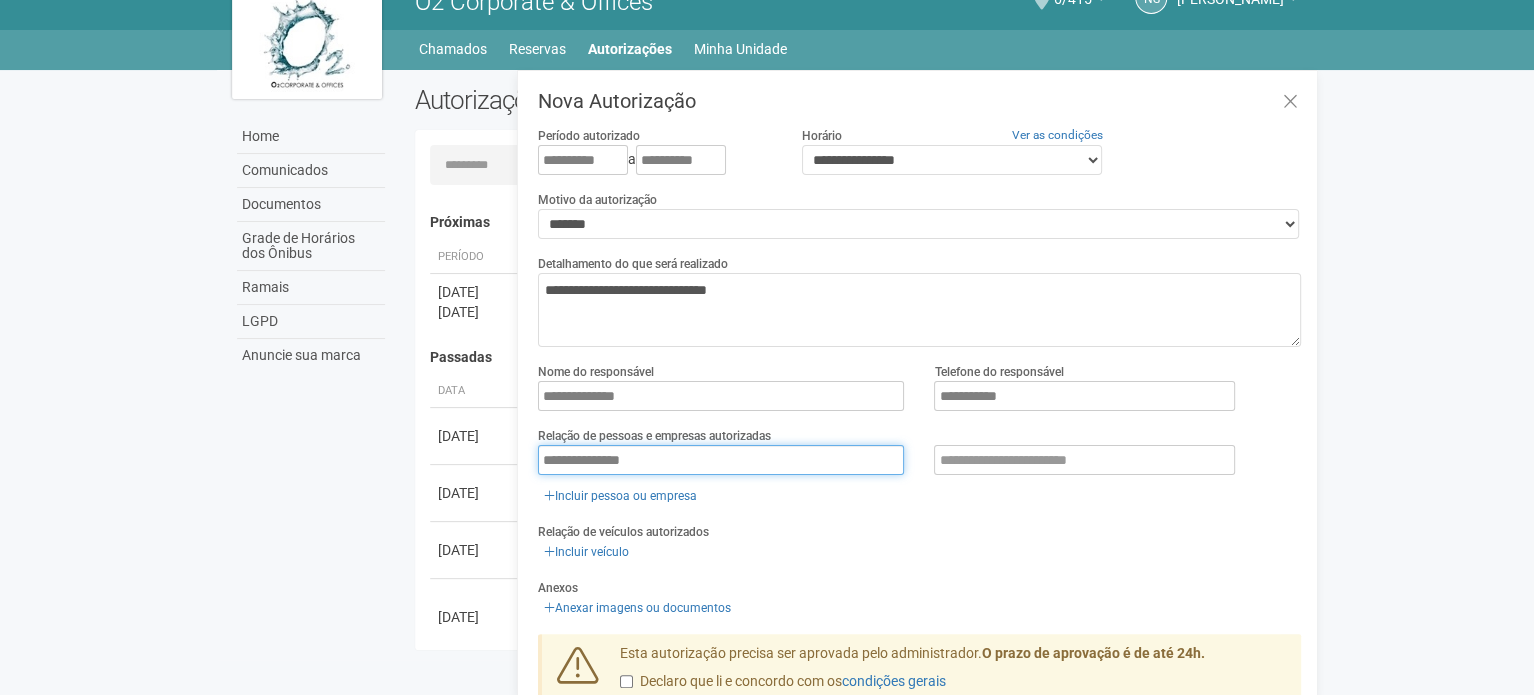 scroll, scrollTop: 90, scrollLeft: 0, axis: vertical 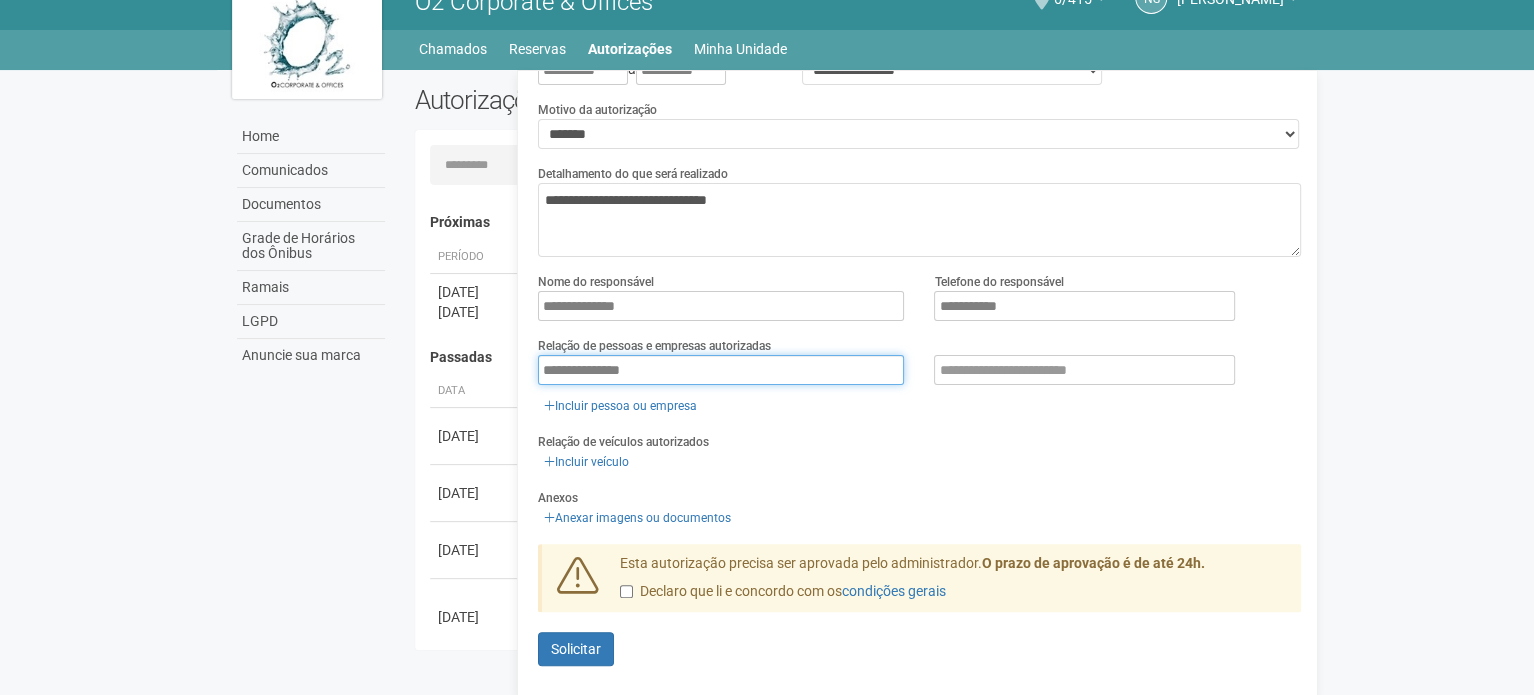 type on "**********" 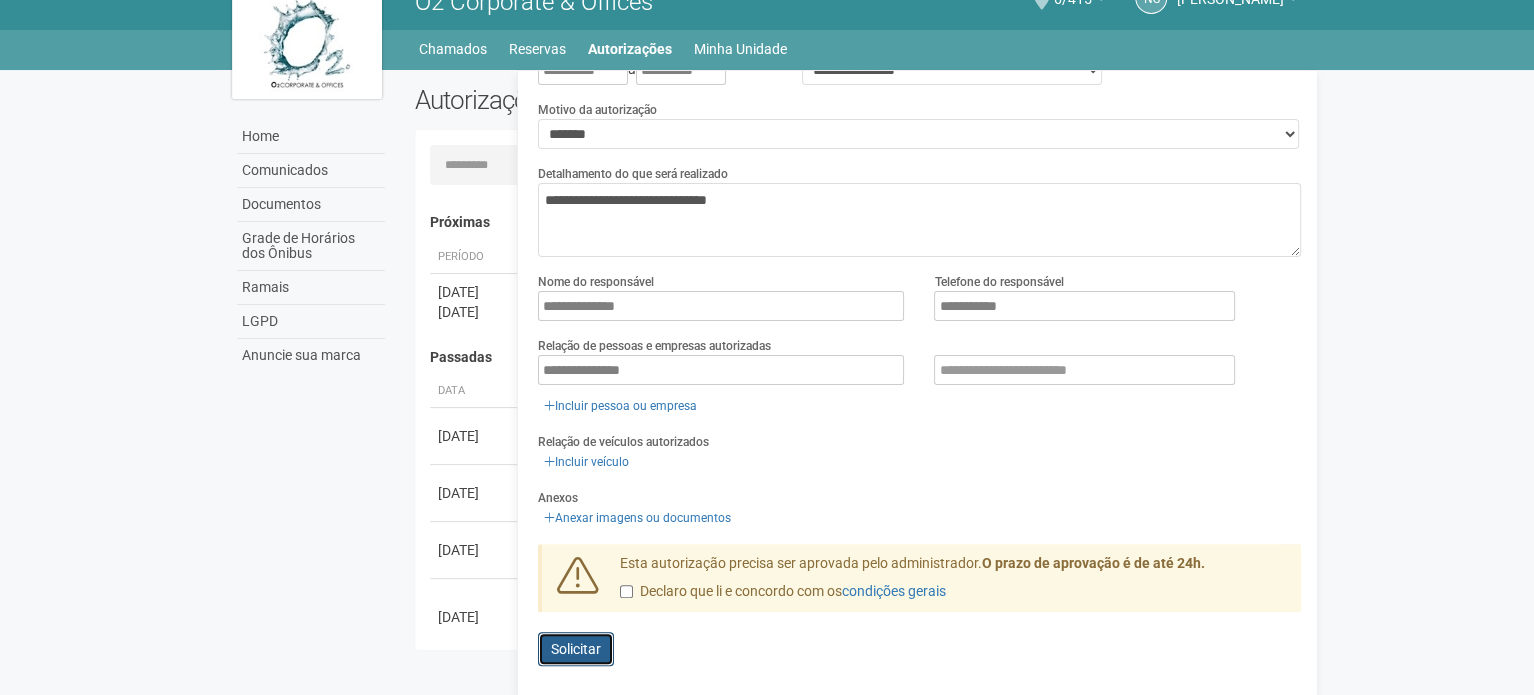click on "Solicitar" at bounding box center (576, 649) 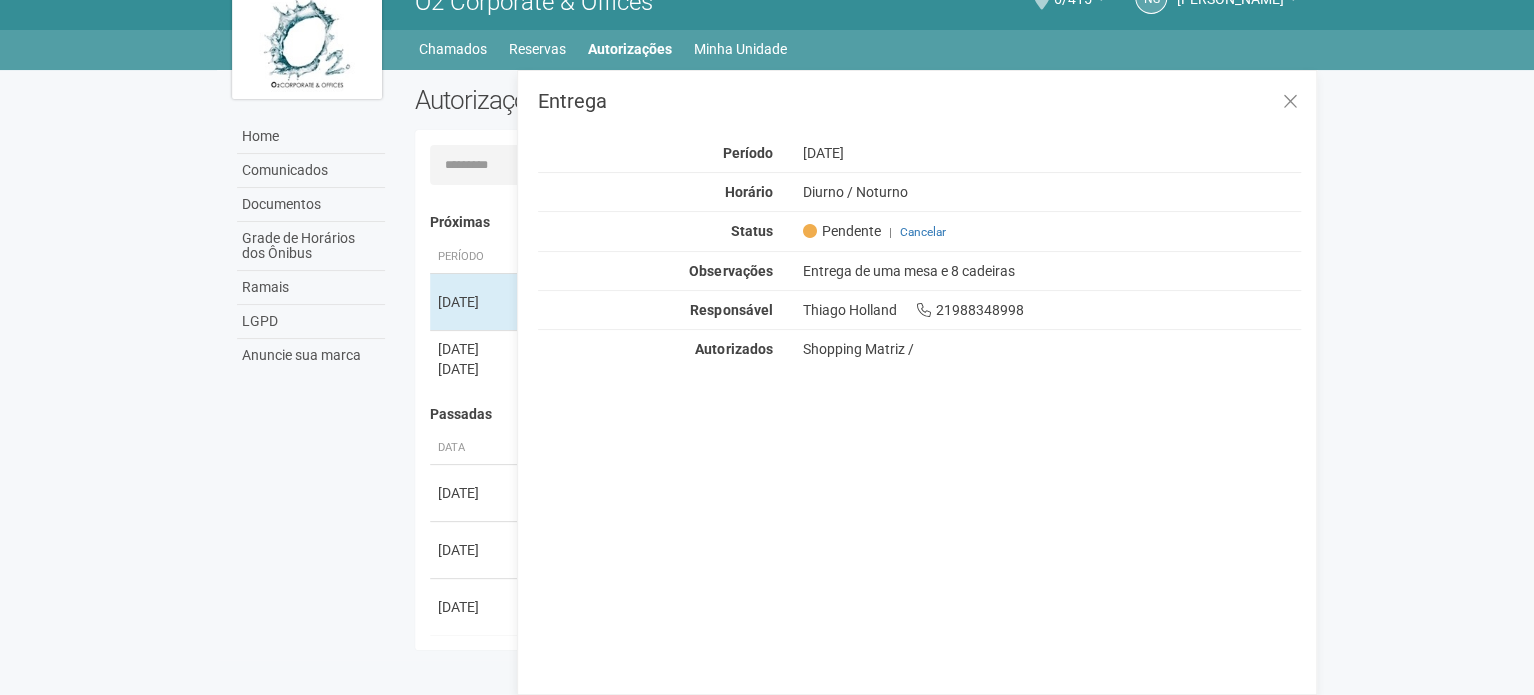 scroll, scrollTop: 0, scrollLeft: 0, axis: both 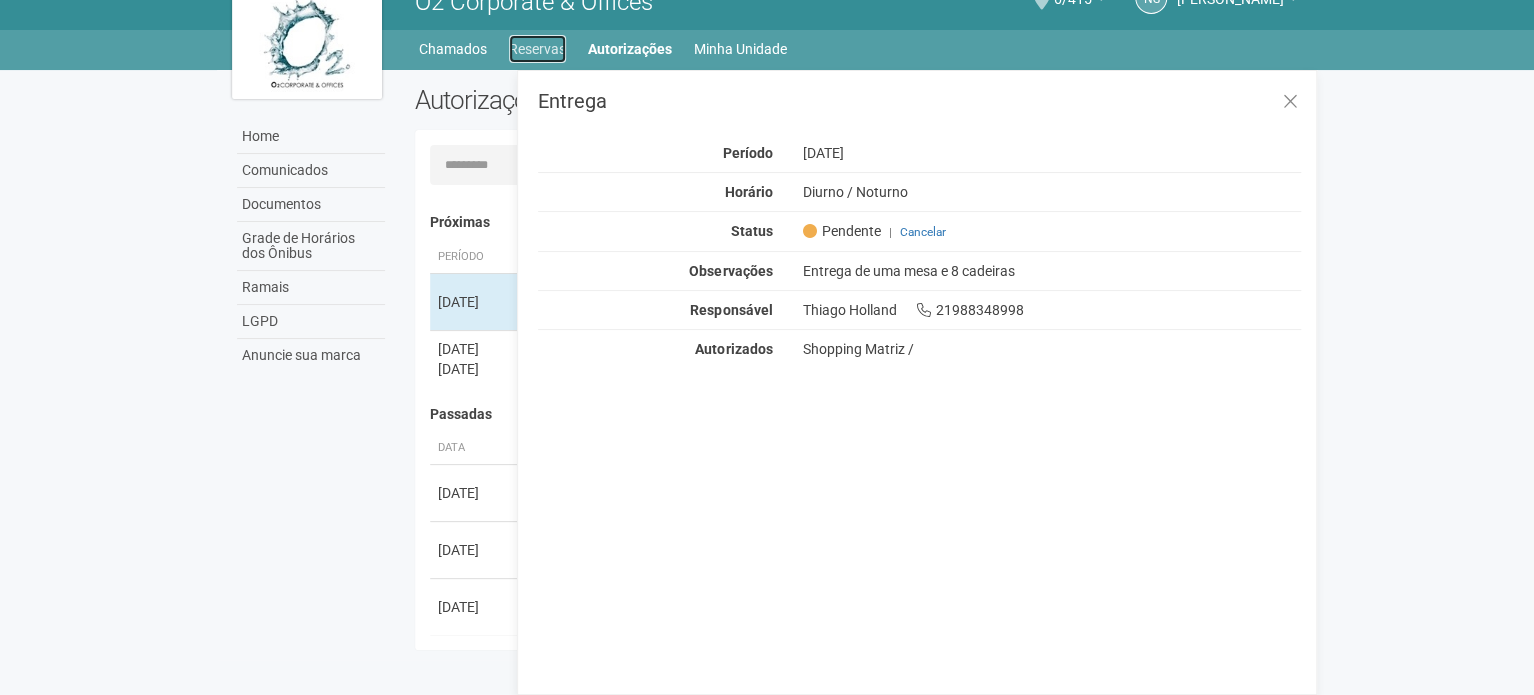 click on "Reservas" at bounding box center [537, 49] 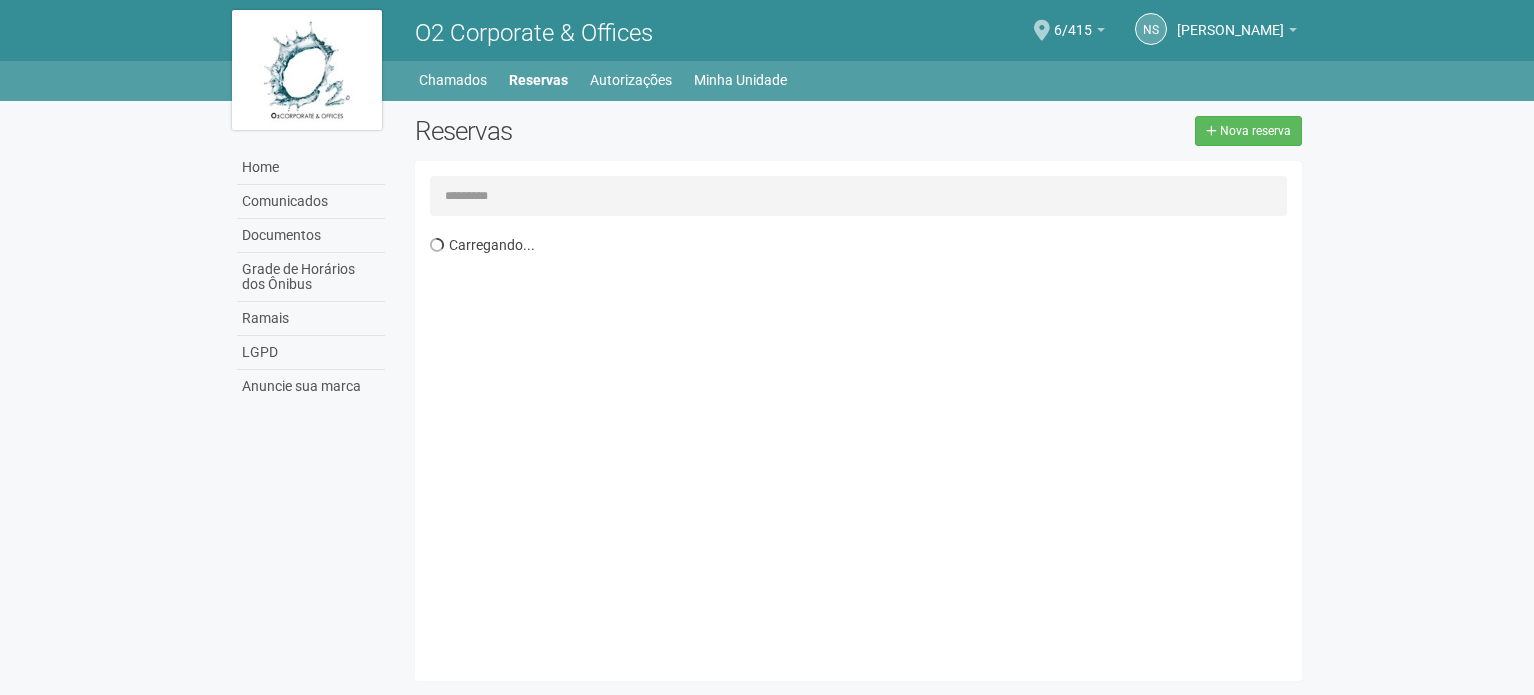 scroll, scrollTop: 0, scrollLeft: 0, axis: both 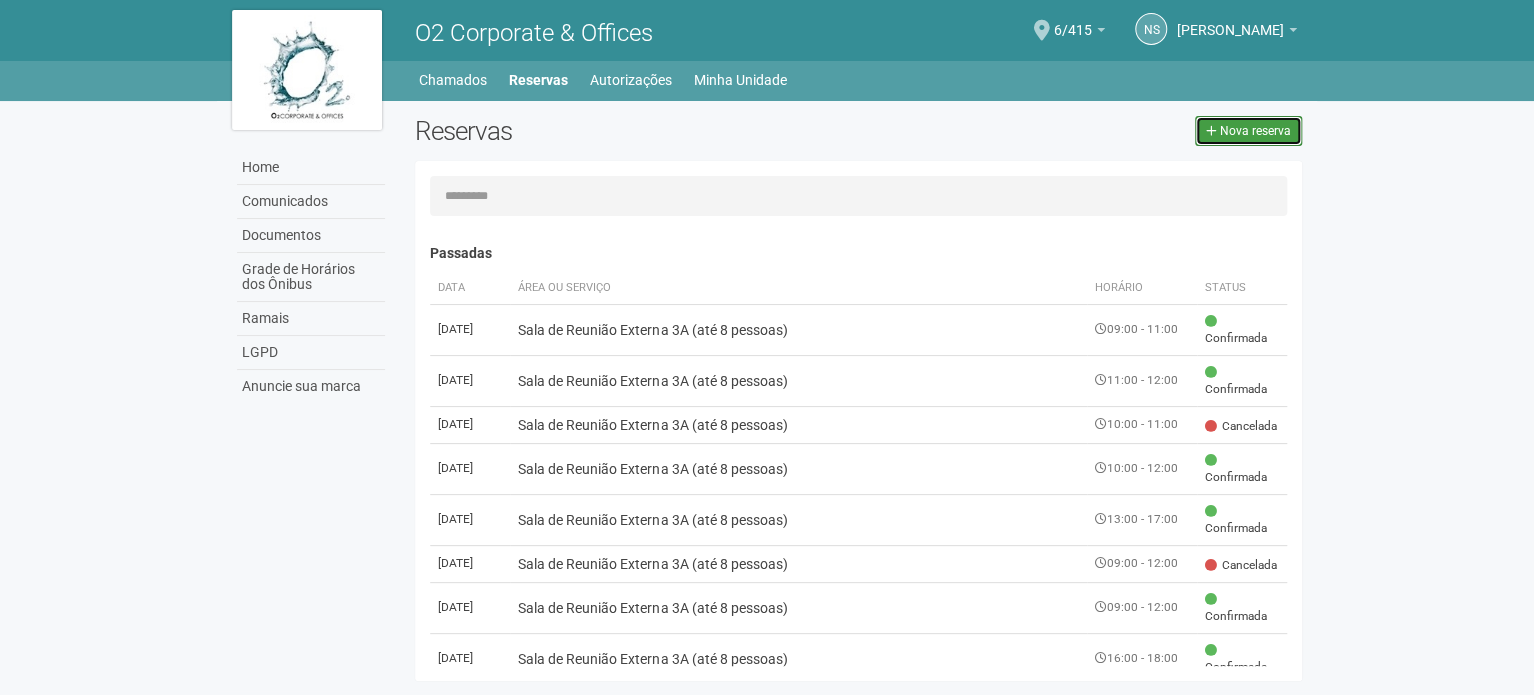 click on "Nova reserva" at bounding box center (1255, 131) 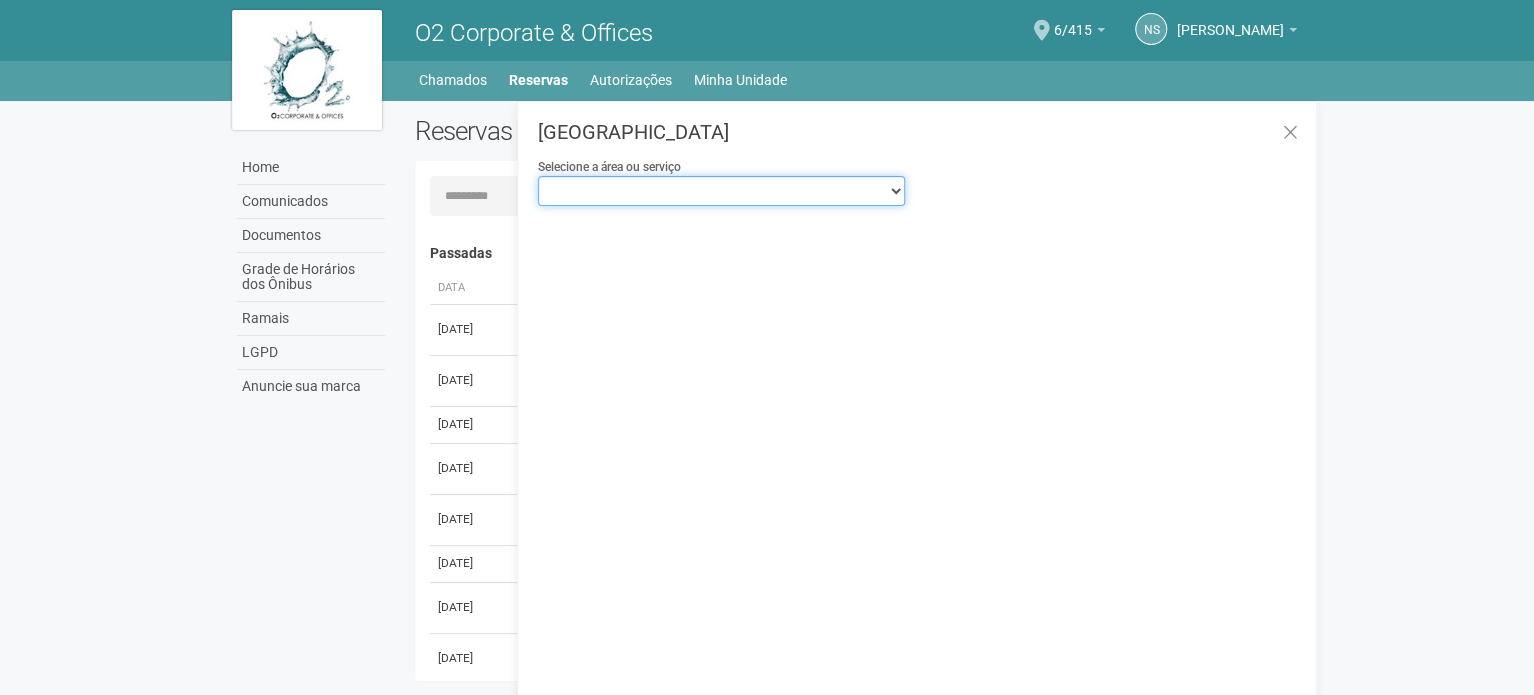 click on "**********" at bounding box center (721, 191) 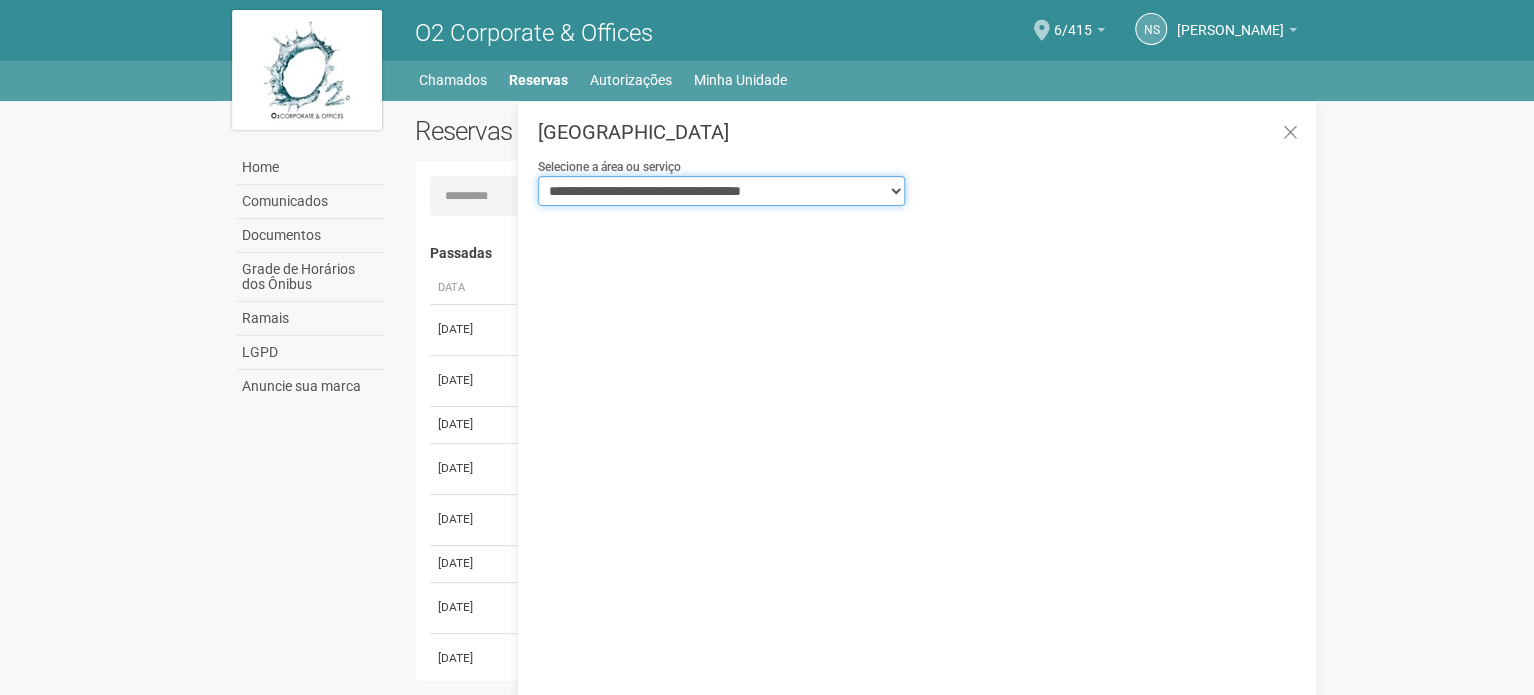 click on "**********" at bounding box center [721, 191] 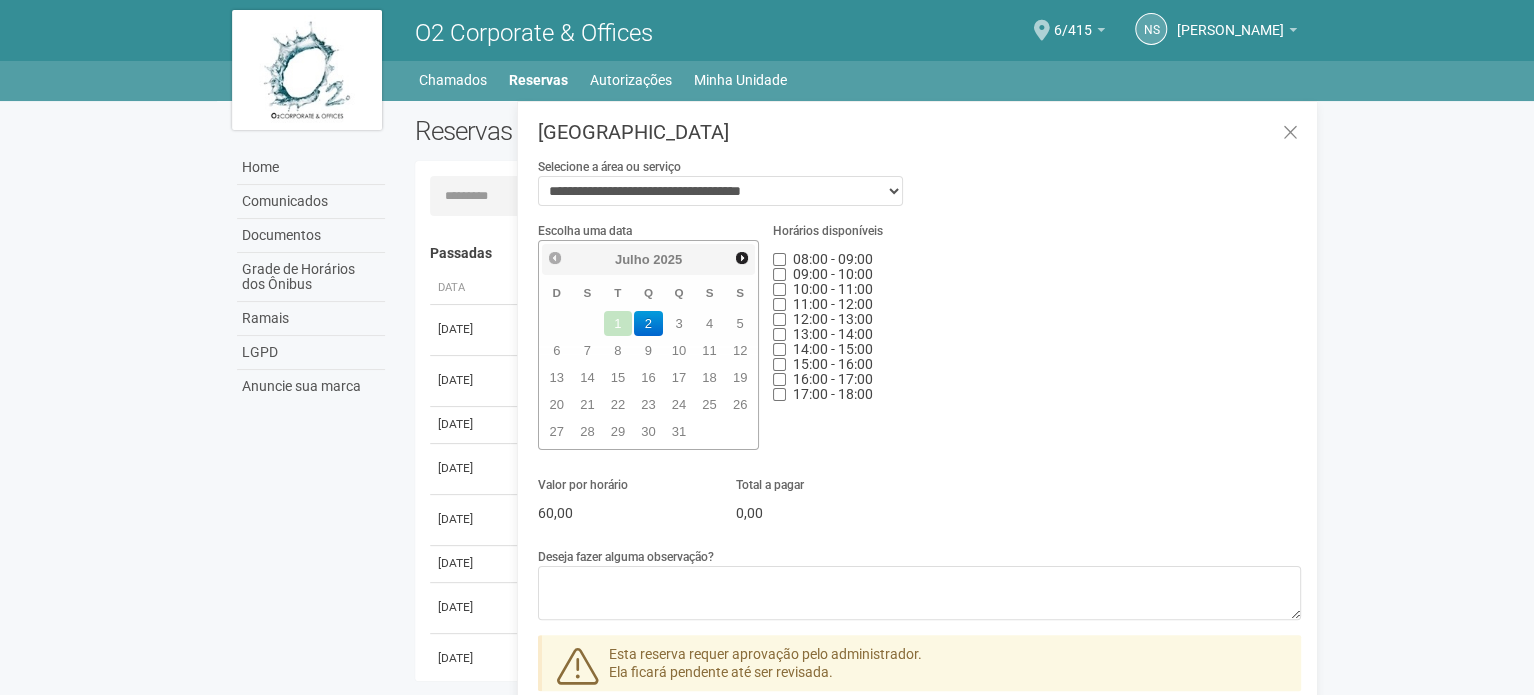 click on "09:00 - 10:00" at bounding box center [833, 274] 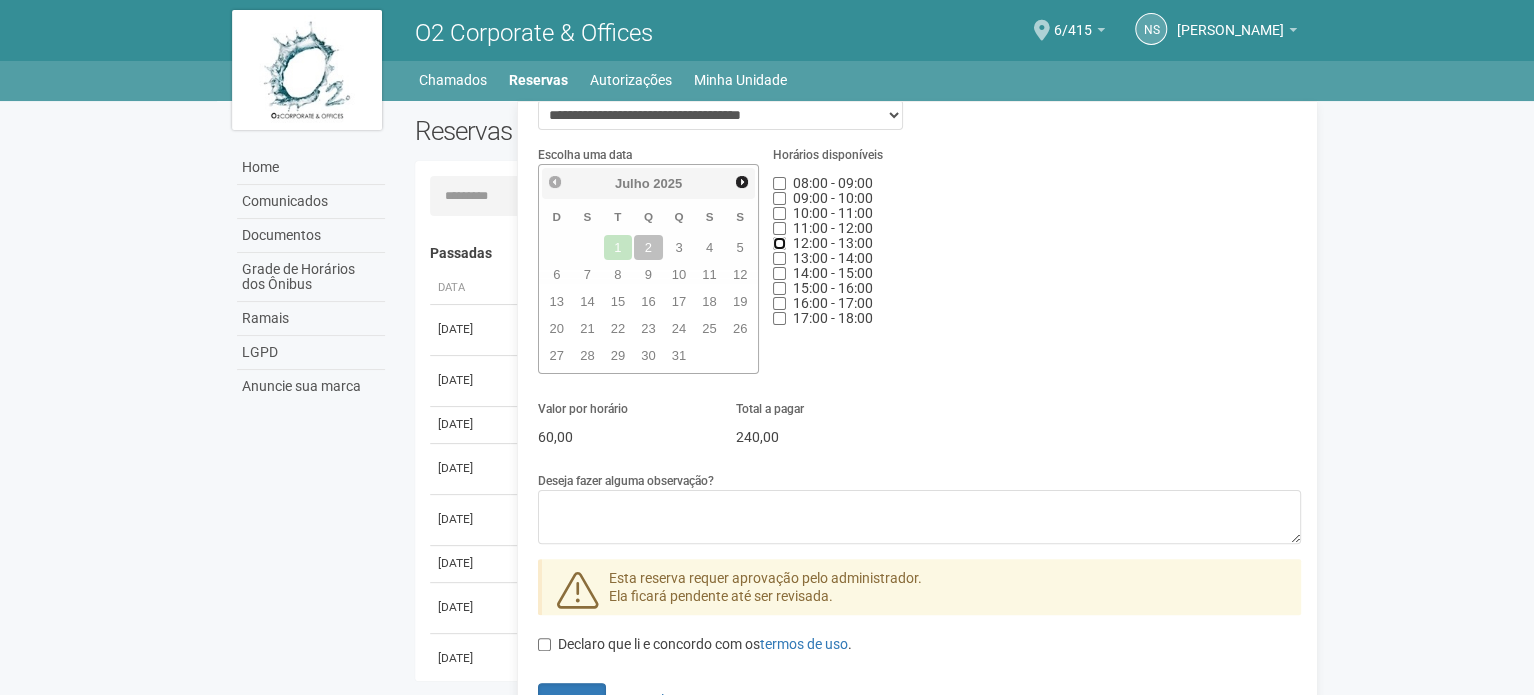 scroll, scrollTop: 84, scrollLeft: 0, axis: vertical 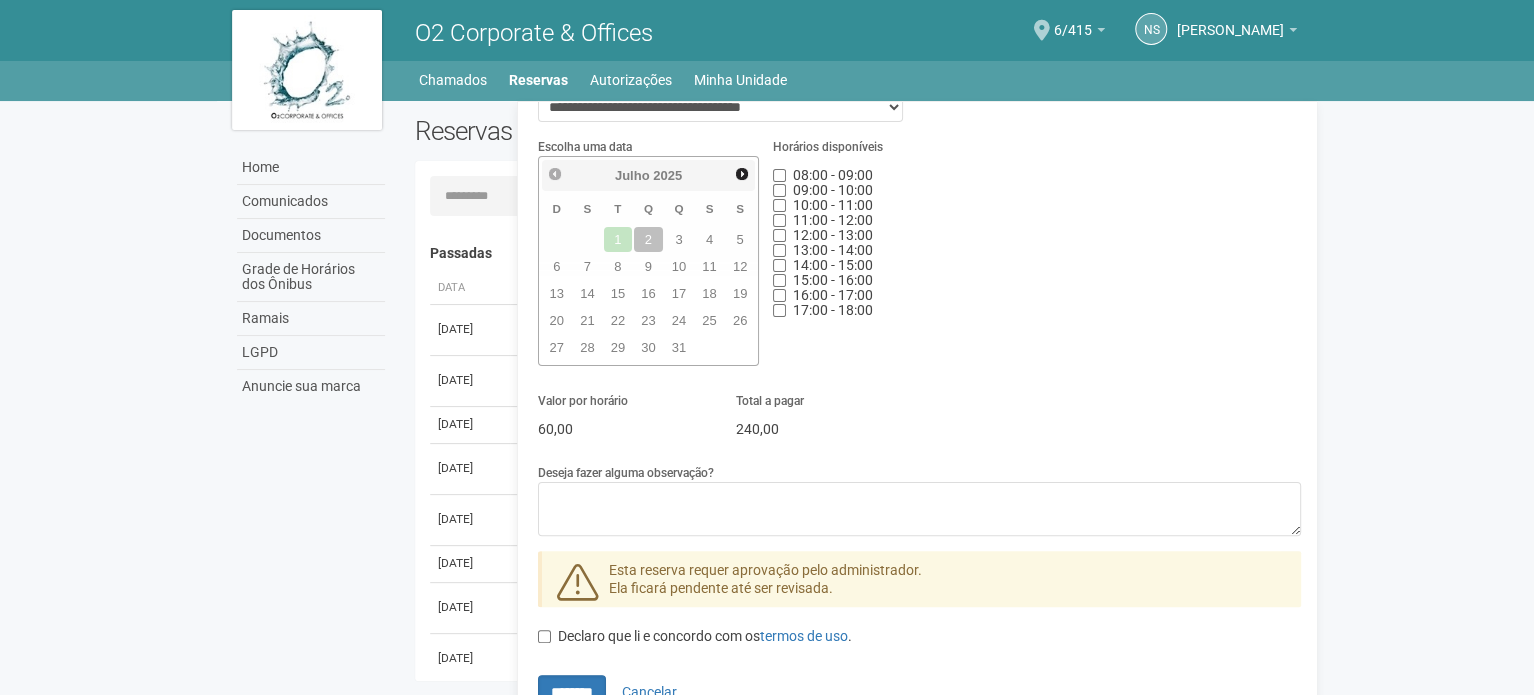 click on "12:00 - 13:00" at bounding box center (833, 235) 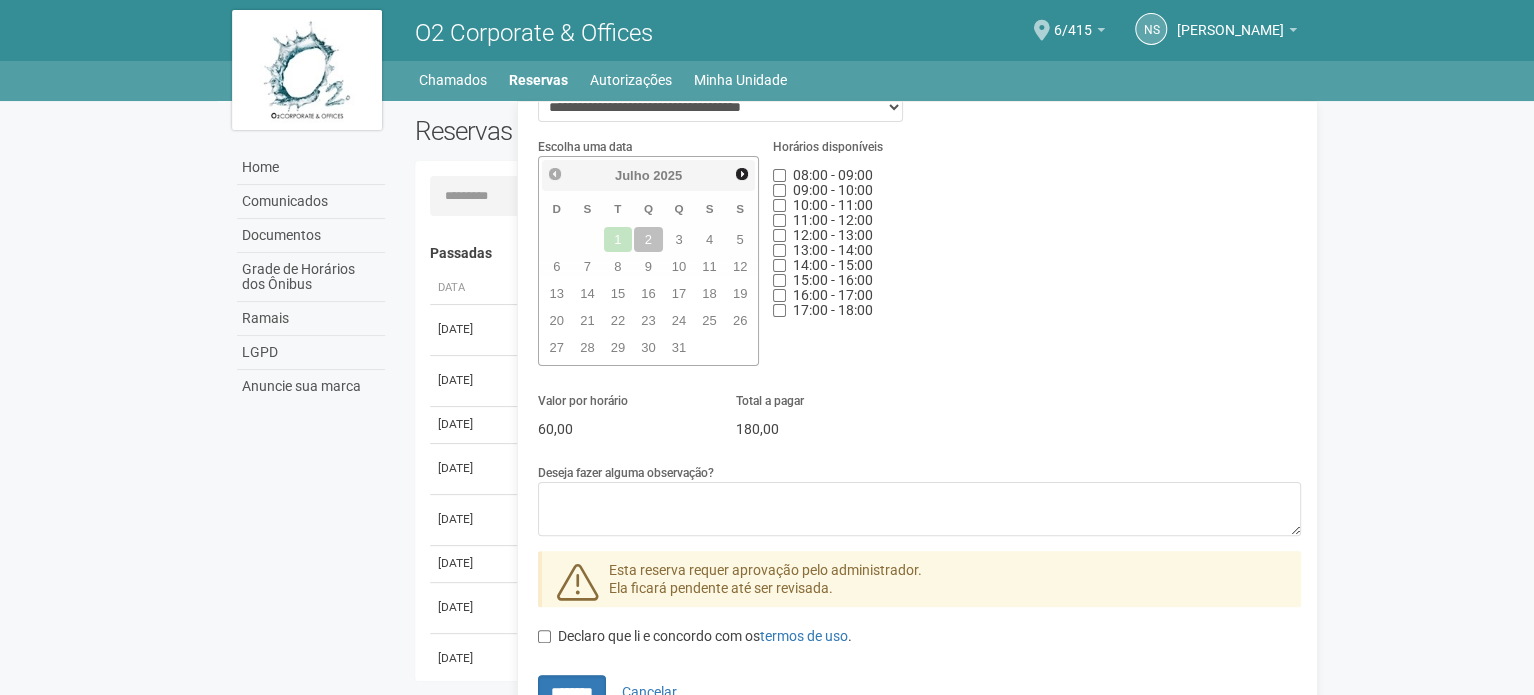 click on "Declaro que li e concordo com os
termos de uso
." at bounding box center (695, 637) 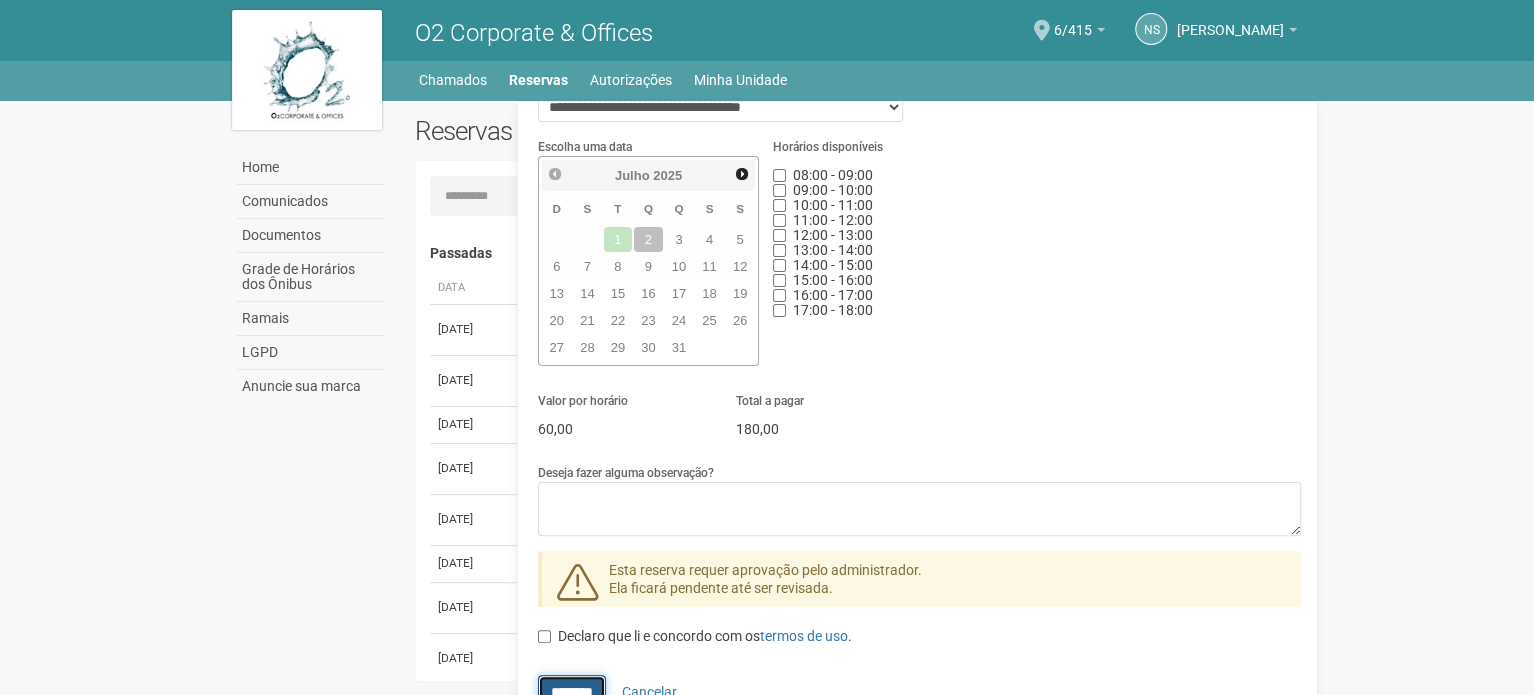 click on "********" at bounding box center (572, 692) 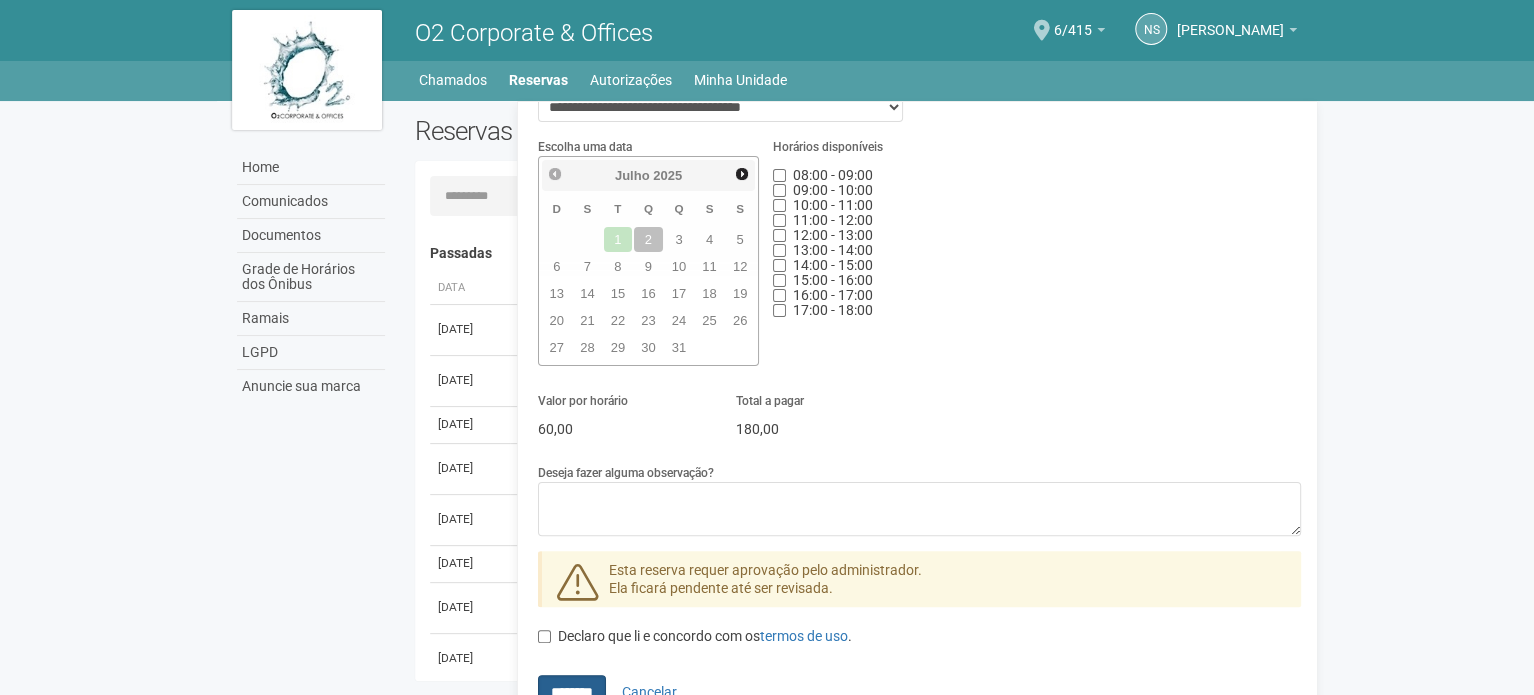type on "**********" 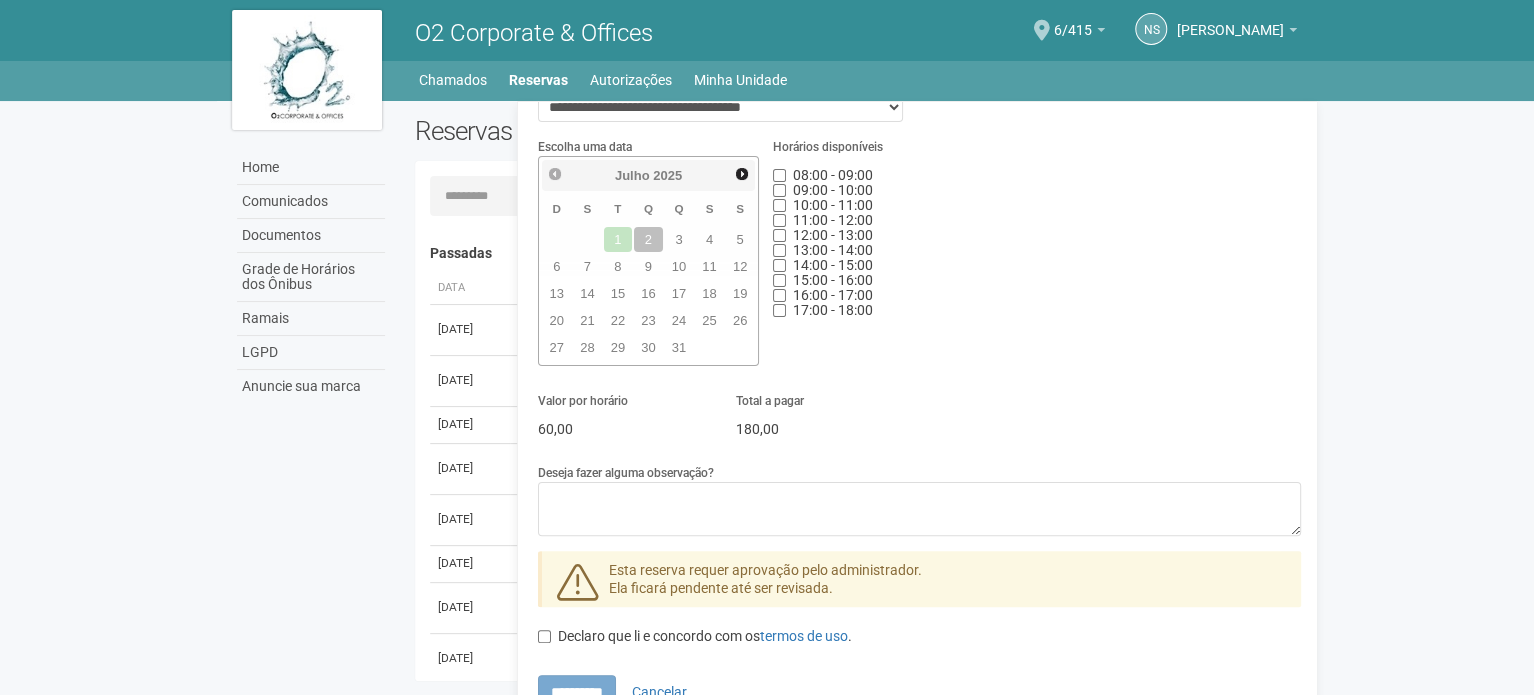 click on "Escolha uma data
Anterior Próximo Julho   2025 D S T Q Q S S     1 2 3 4 5 6 7 8 9 10 11 12 13 14 15 16 17 18 19 20 21 22 23 24 25 26 27 28 29 30 31
Horários disponíveis
08:00 - 09:00
09:00 - 10:00
10:00 - 11:00
11:00 - 12:00
12:00 - 13:00
13:00 - 14:00
14:00 - 15:00
15:00 - 16:00
16:00 - 17:00
17:00 - 18:00" at bounding box center [919, 259] 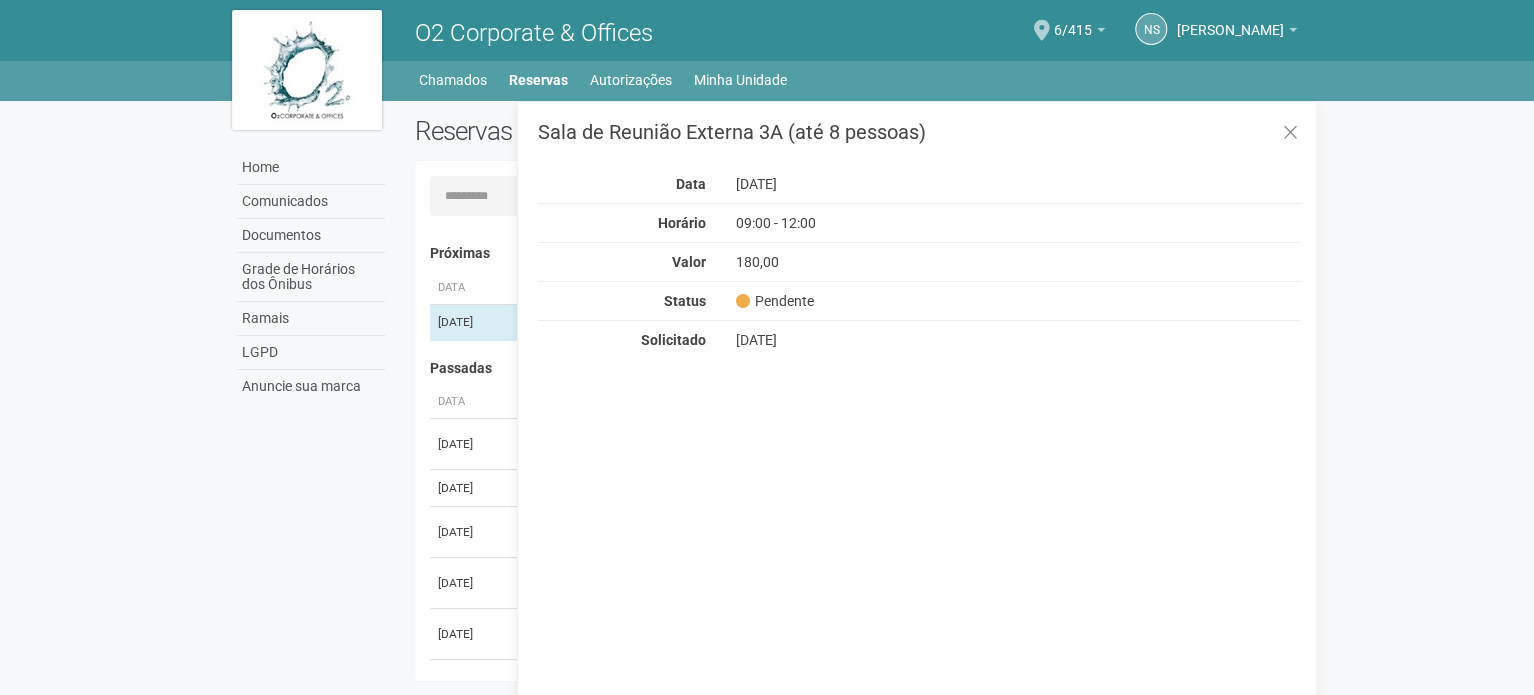 scroll, scrollTop: 0, scrollLeft: 0, axis: both 